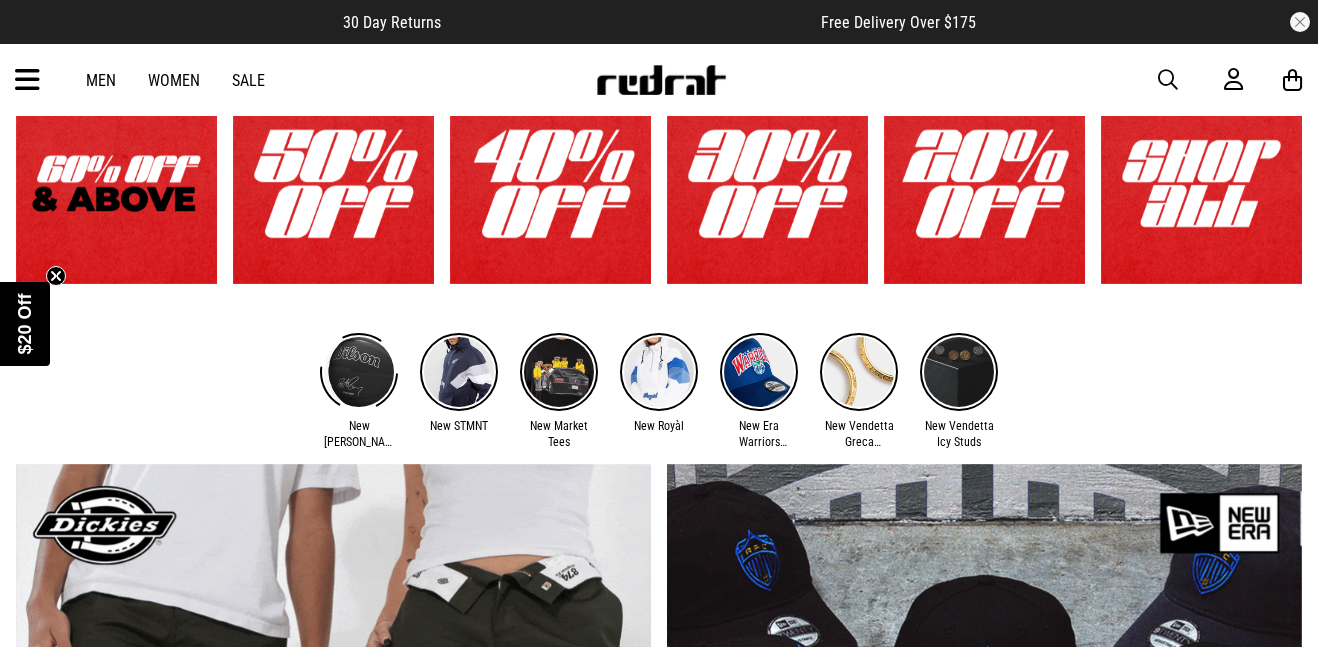 scroll, scrollTop: 600, scrollLeft: 0, axis: vertical 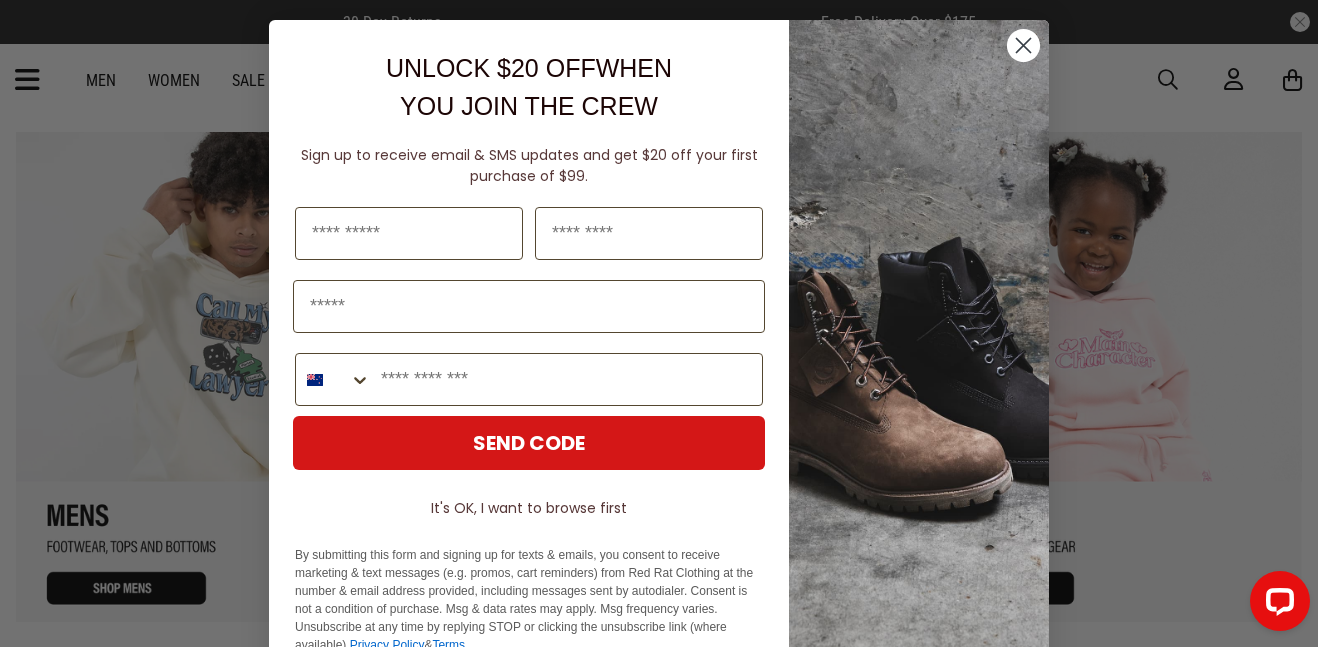 click 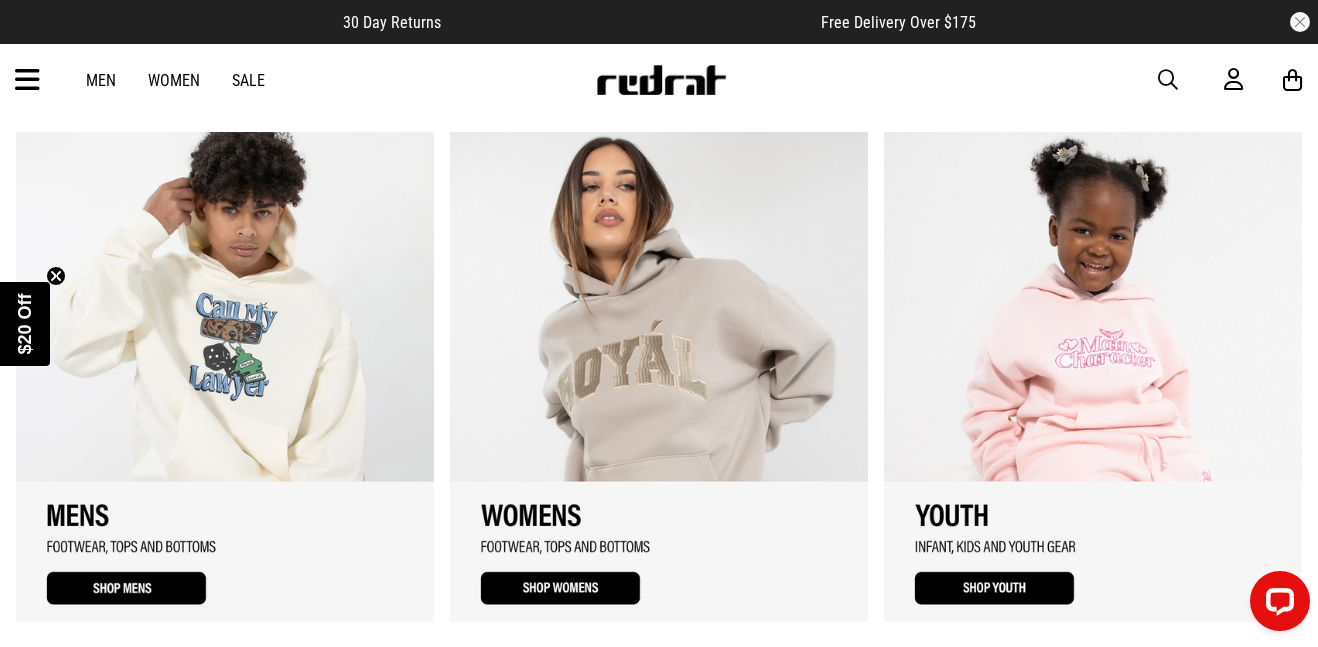 click at bounding box center (1093, 377) 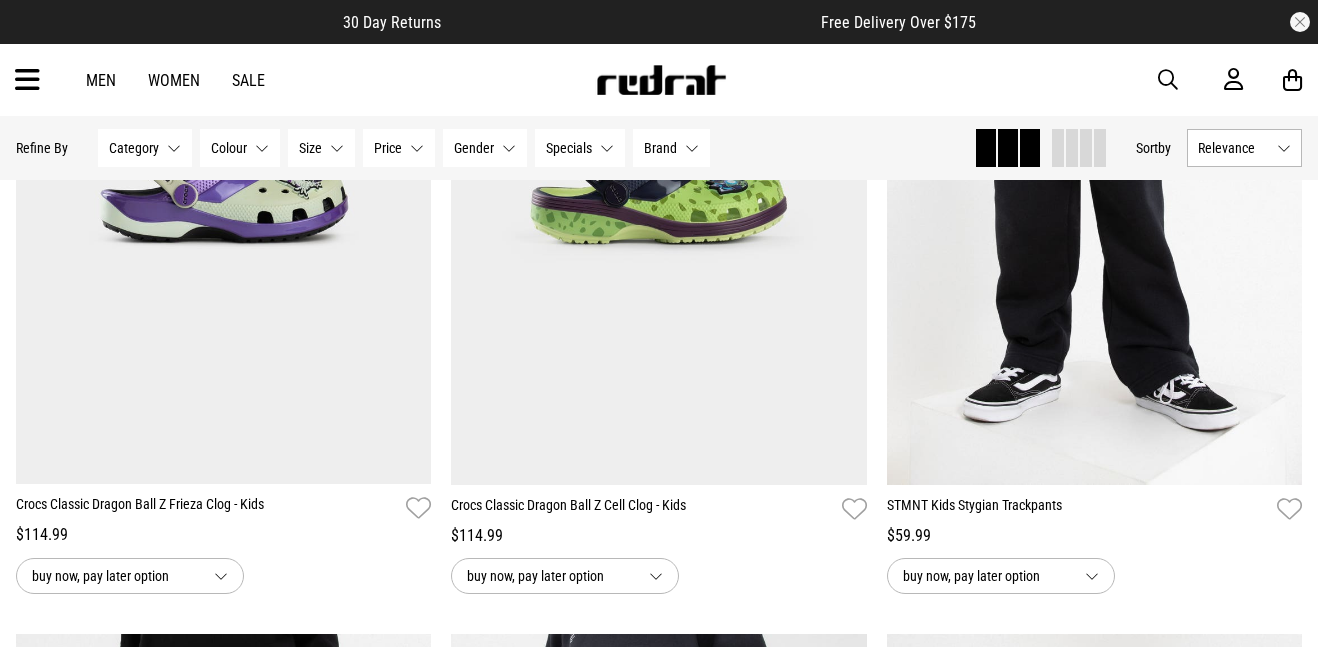 scroll, scrollTop: 497, scrollLeft: 0, axis: vertical 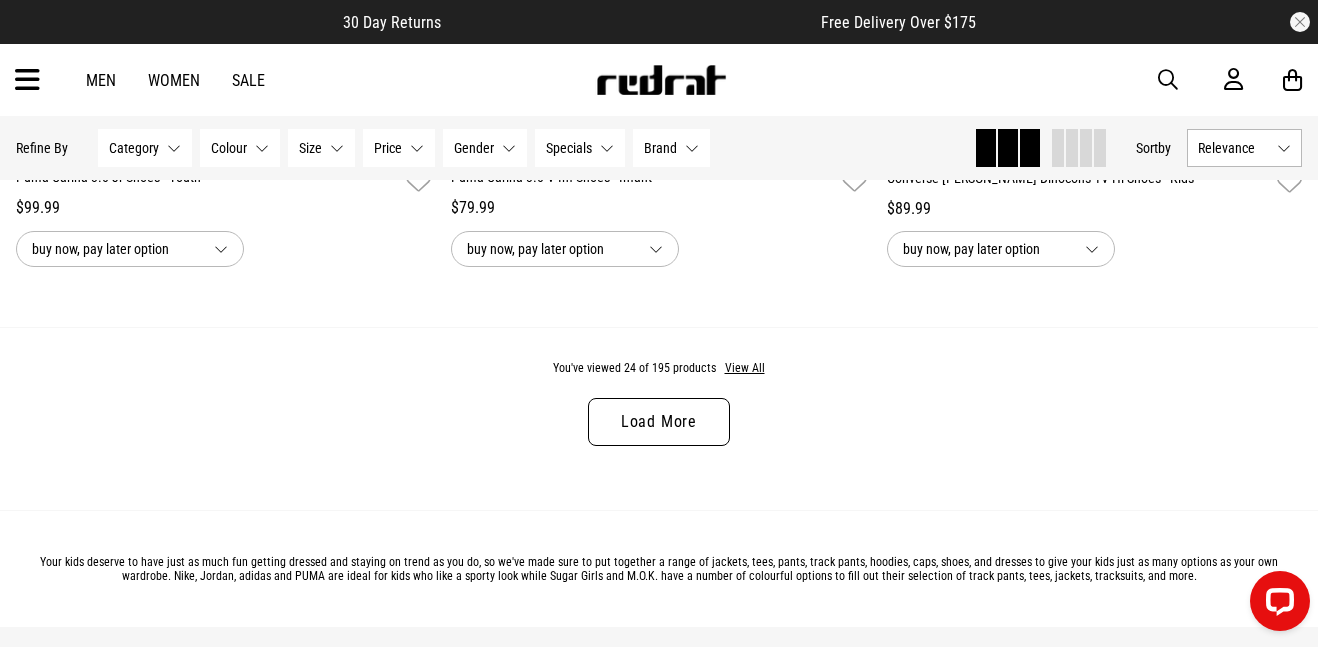 click on "Load More" at bounding box center (659, 422) 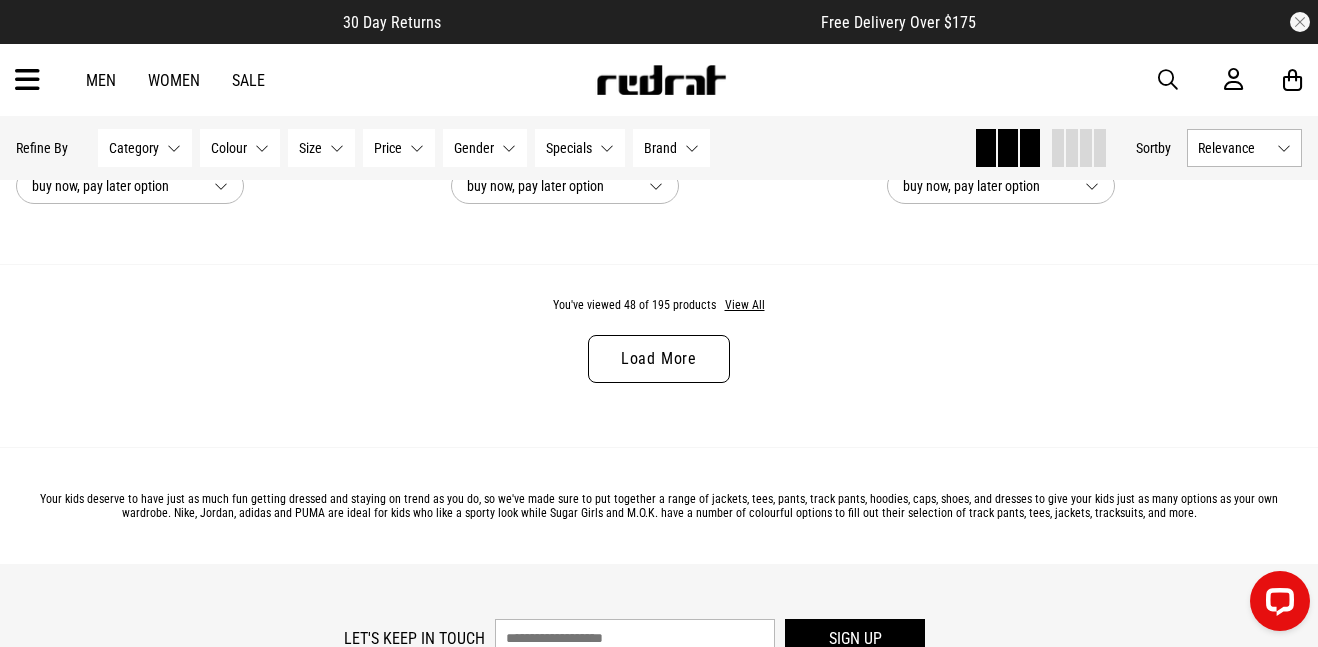 scroll, scrollTop: 11809, scrollLeft: 0, axis: vertical 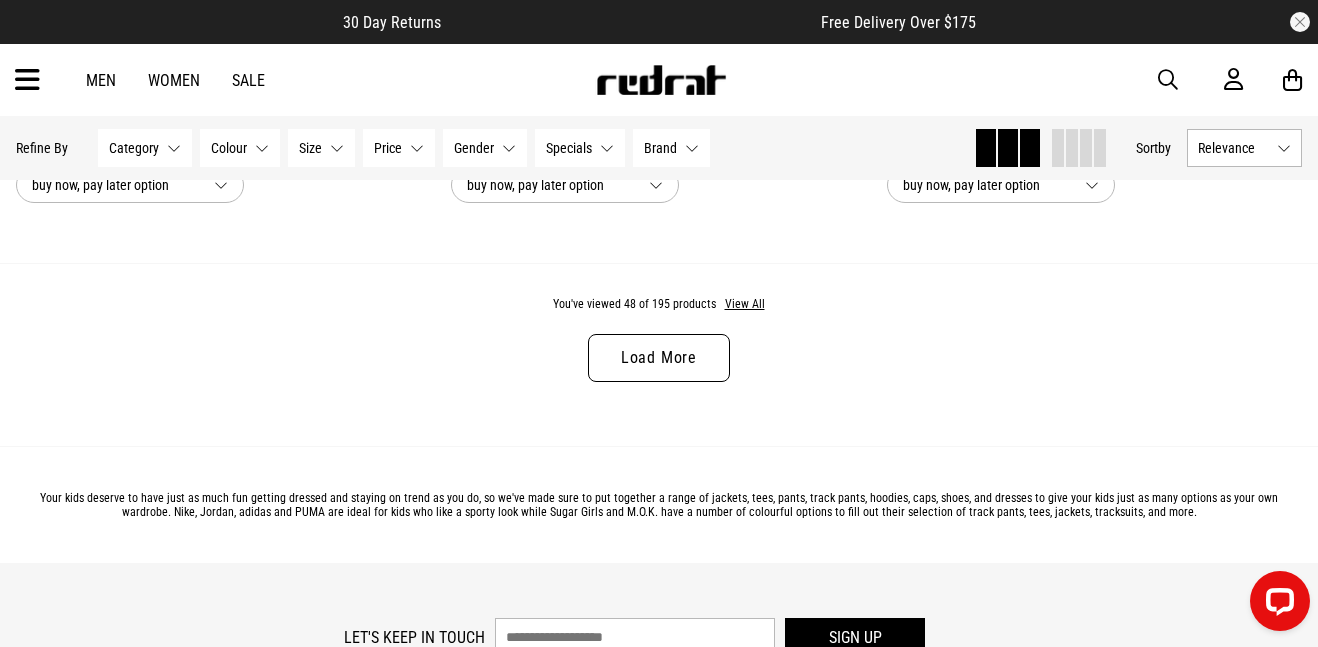 click on "Load More" at bounding box center [659, 358] 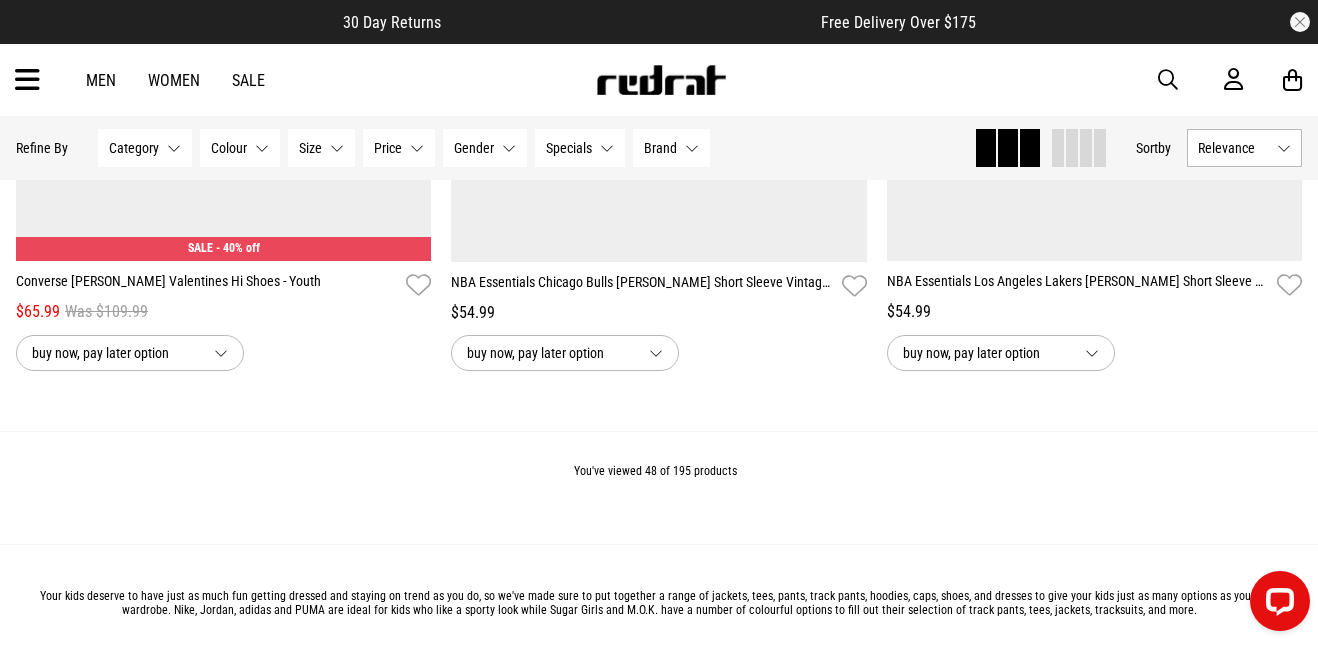 scroll, scrollTop: 11642, scrollLeft: 0, axis: vertical 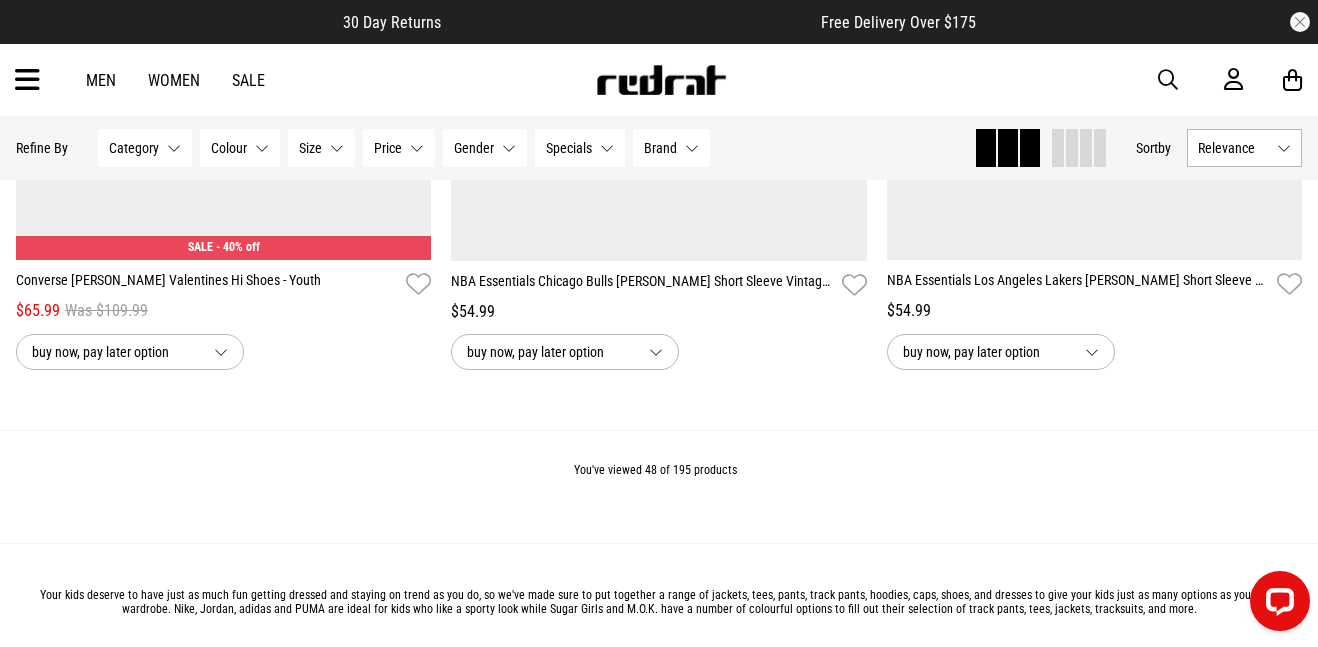 click on "You've viewed 48 of 195 products" at bounding box center [655, 470] 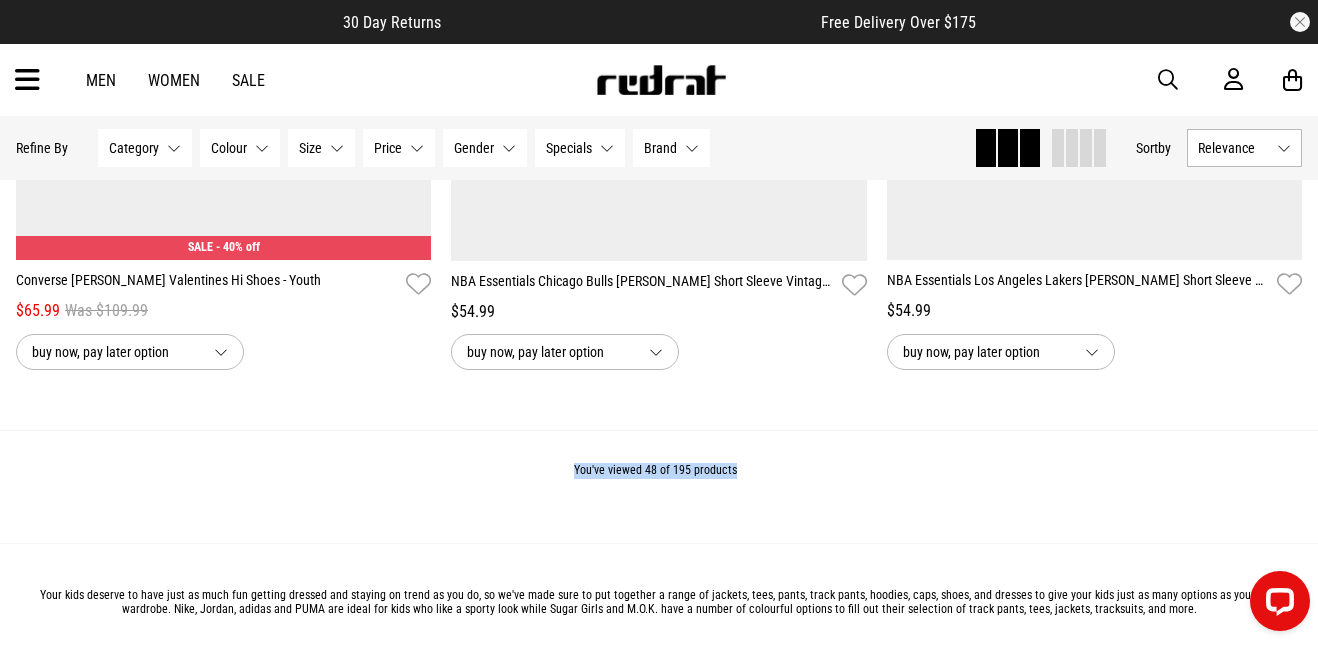 click on "You've viewed 48 of 195 products" at bounding box center (655, 470) 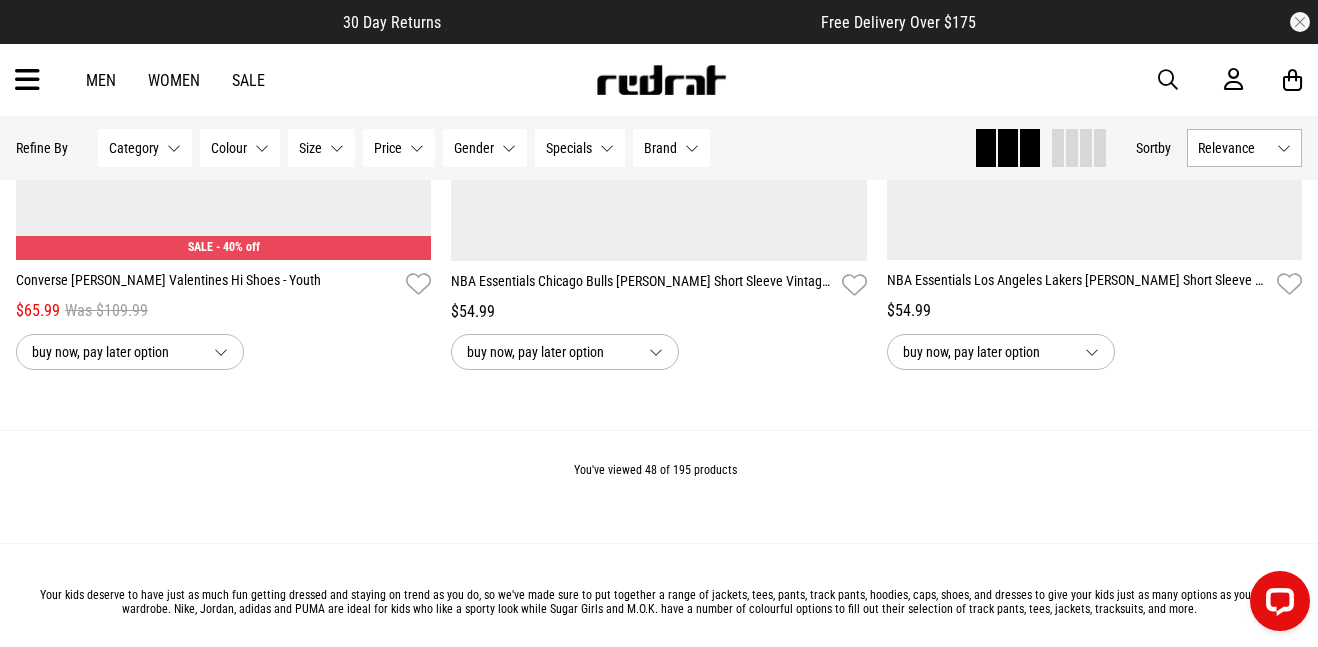 click on "You've viewed 48 of 195 products" at bounding box center (659, 486) 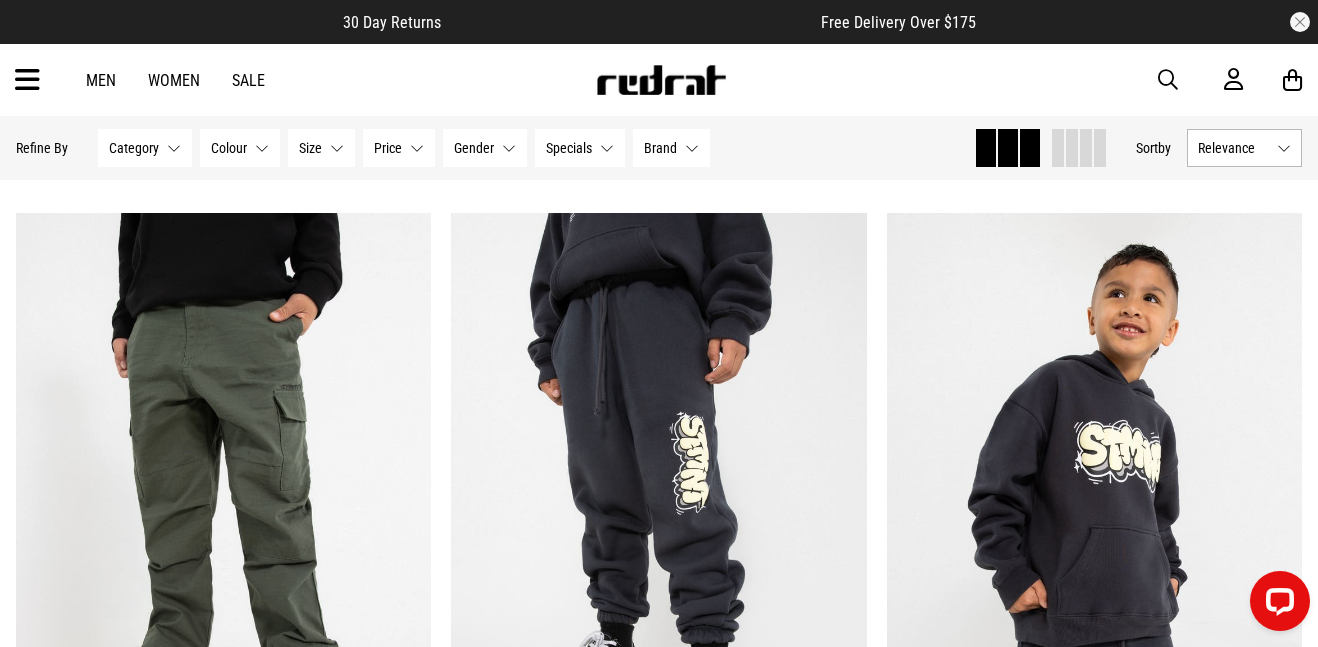 scroll, scrollTop: 0, scrollLeft: 0, axis: both 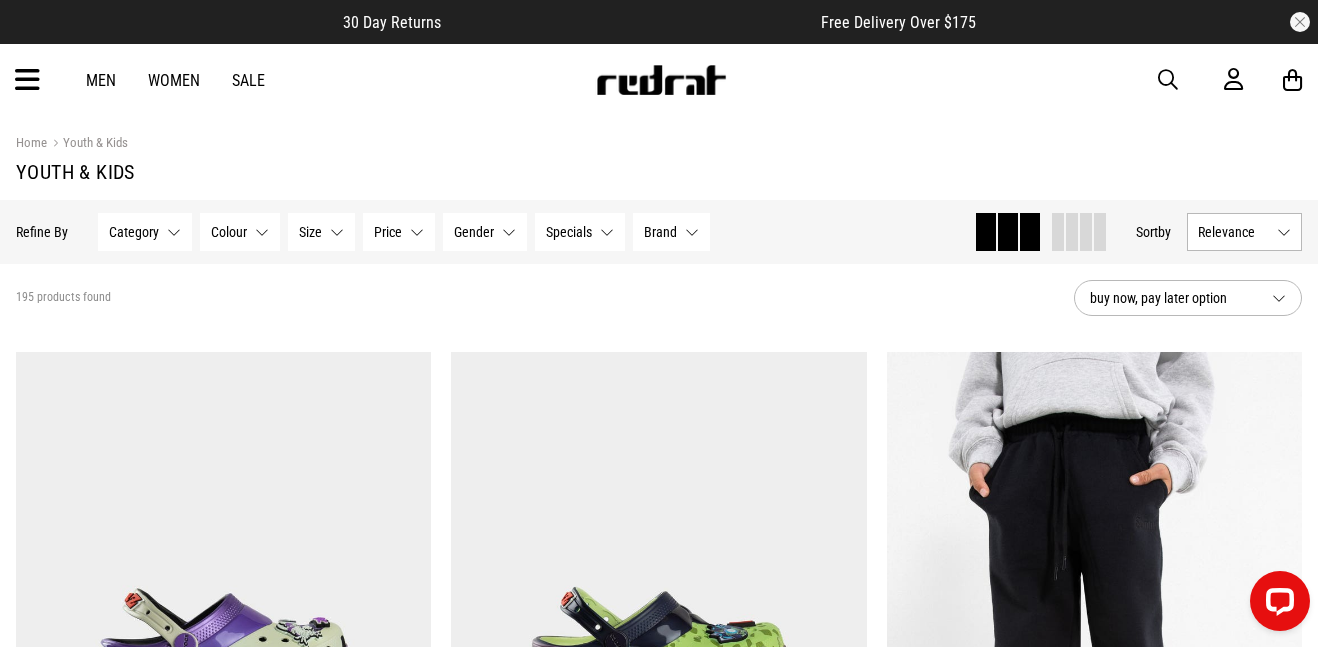 click on "Size  None selected" at bounding box center (321, 232) 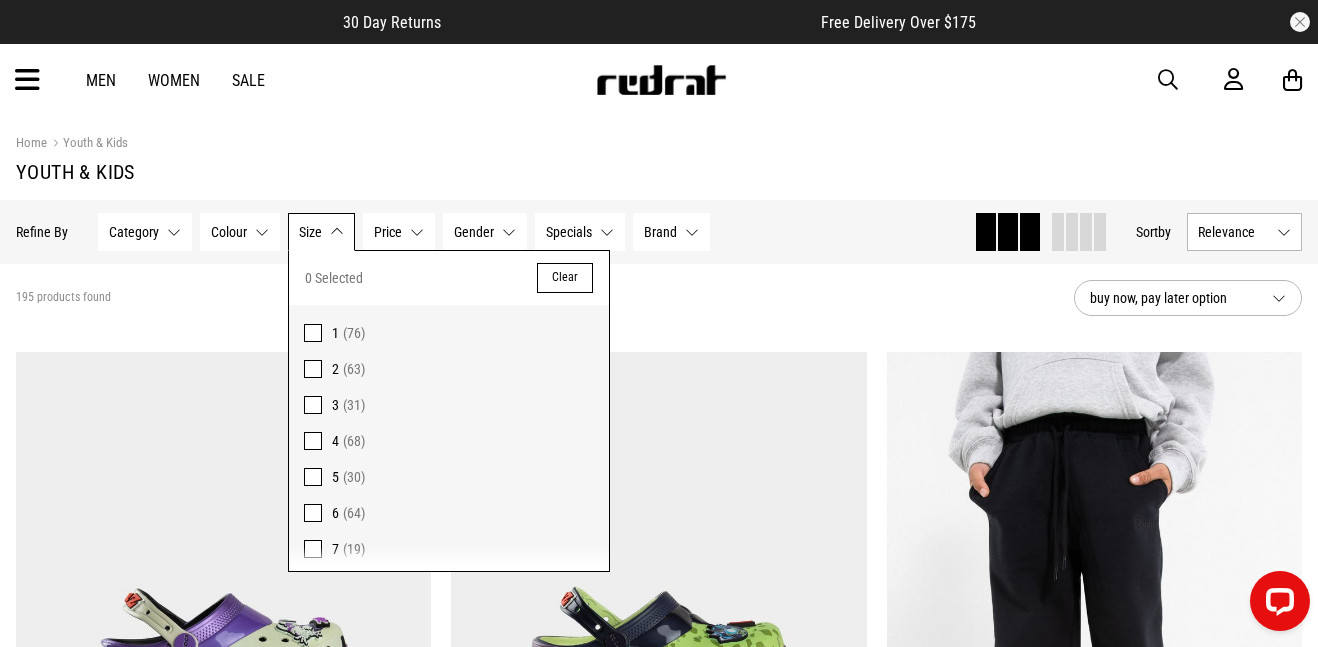 click on "3 (31)" at bounding box center (449, 405) 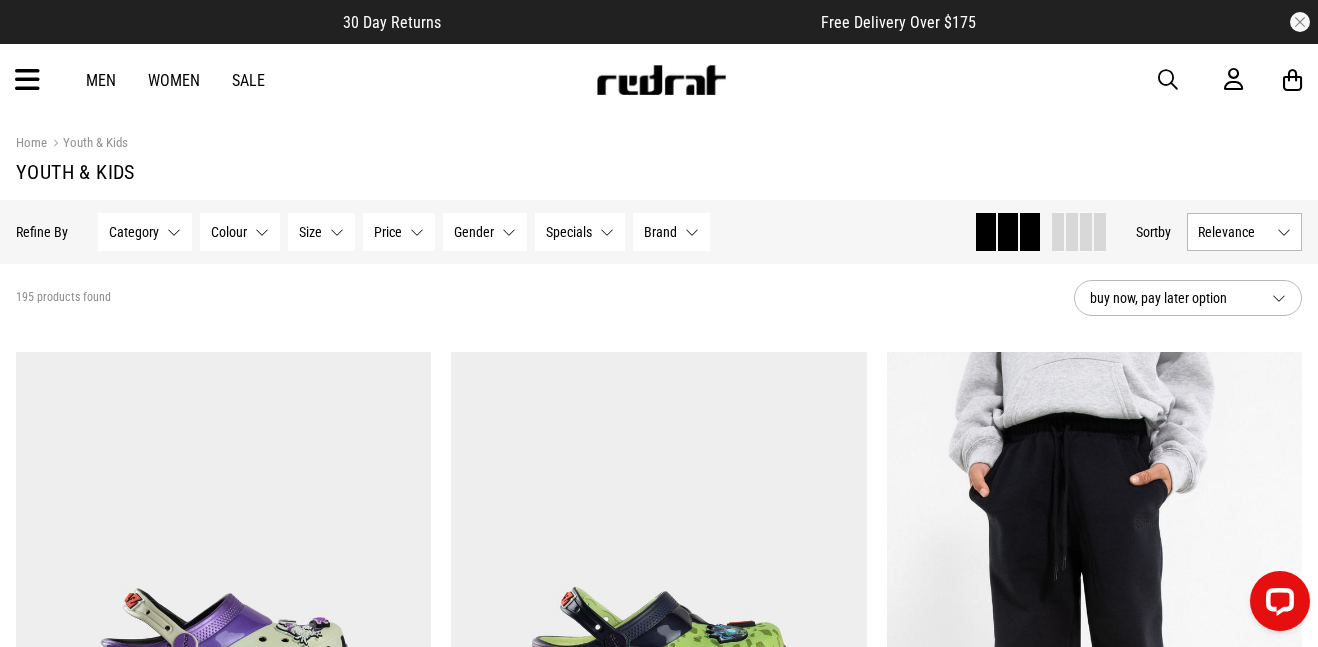 click on "Brand" at bounding box center (660, 232) 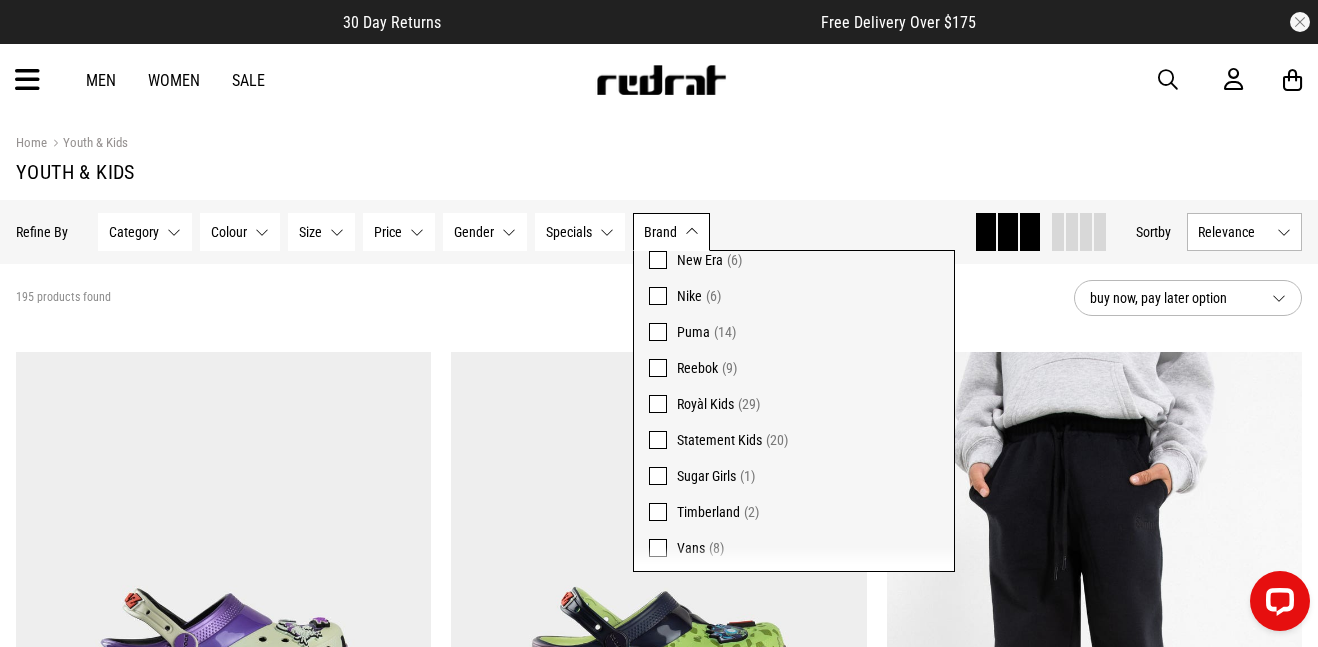 scroll, scrollTop: 366, scrollLeft: 0, axis: vertical 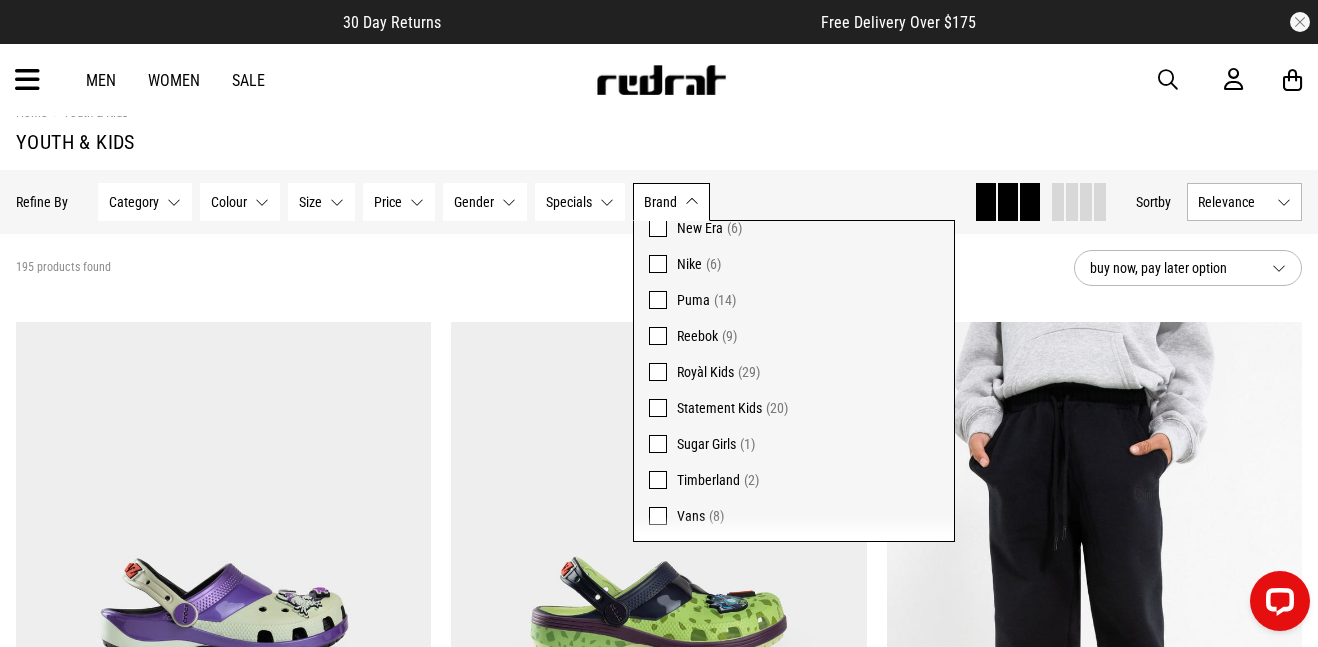 click at bounding box center (658, 516) 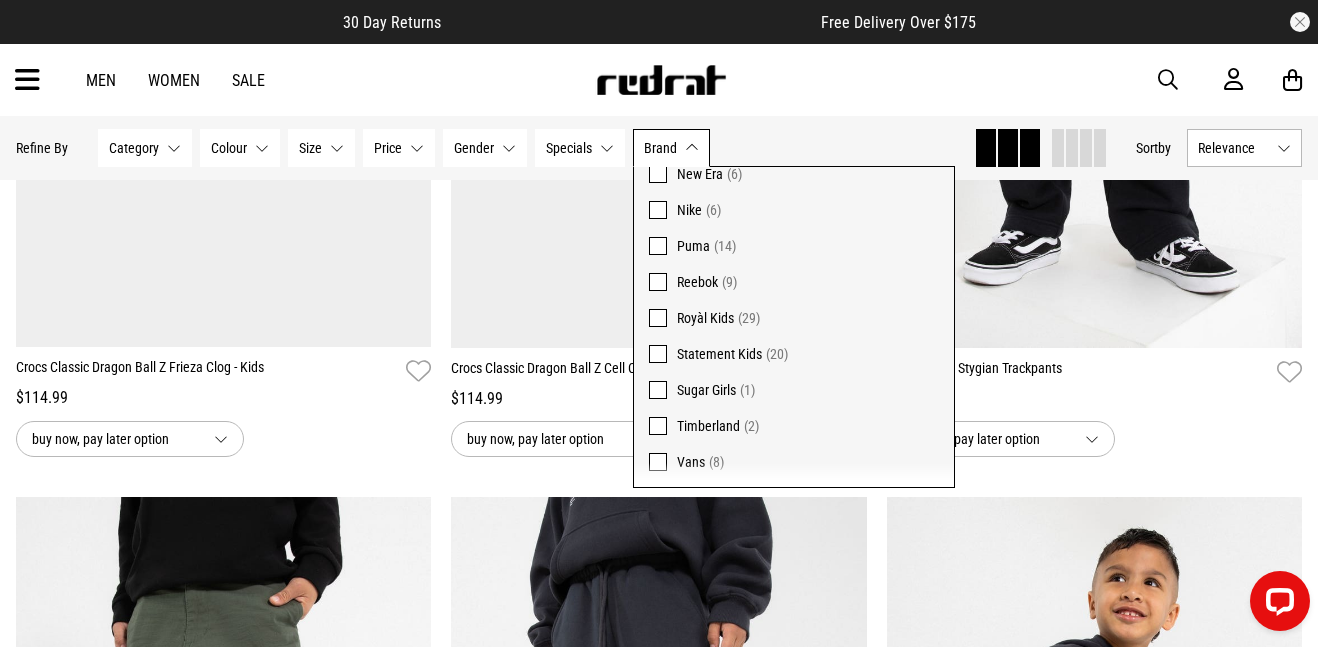 click on "Men   Women   Sale     Sign in     New       Back         Footwear       Back         Mens       Back         Womens       Back         Youth & Kids       Back         Jewellery       Back         Headwear       Back         Accessories       Back         Deals       Back         Sale   UP TO 60% OFF
Shop by Brand
adidas
Converse
New Era
See all brands     Gift Cards   Find a Store   Delivery   Returns & Exchanges   FAQ   Contact Us
Payment Options Only at Red Rat
Let's keep in touch
Back" at bounding box center (659, 80) 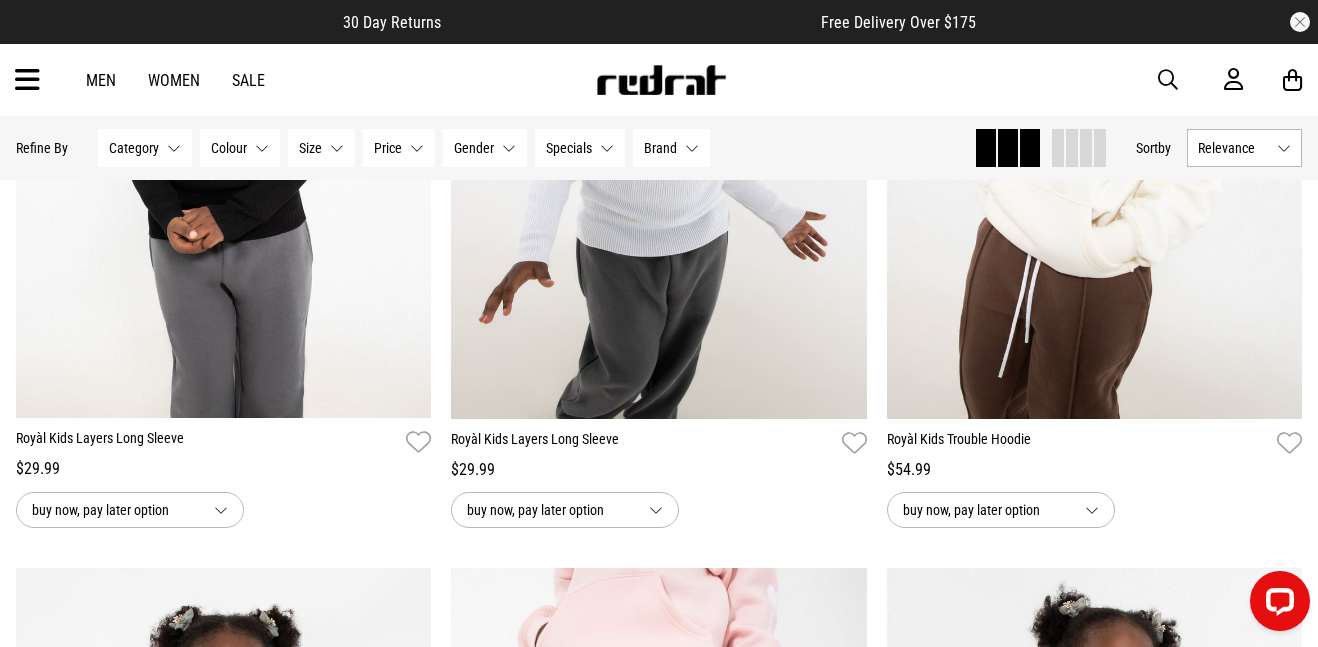 scroll, scrollTop: 3434, scrollLeft: 0, axis: vertical 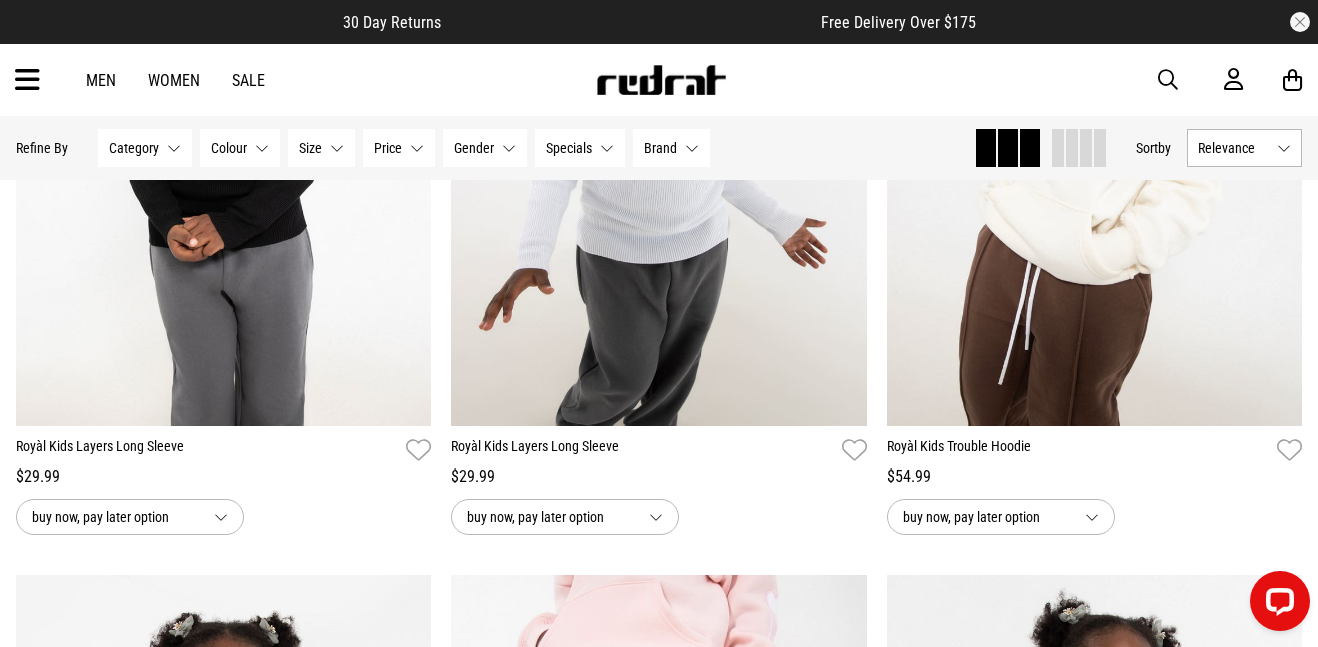 click on "Category" at bounding box center [134, 148] 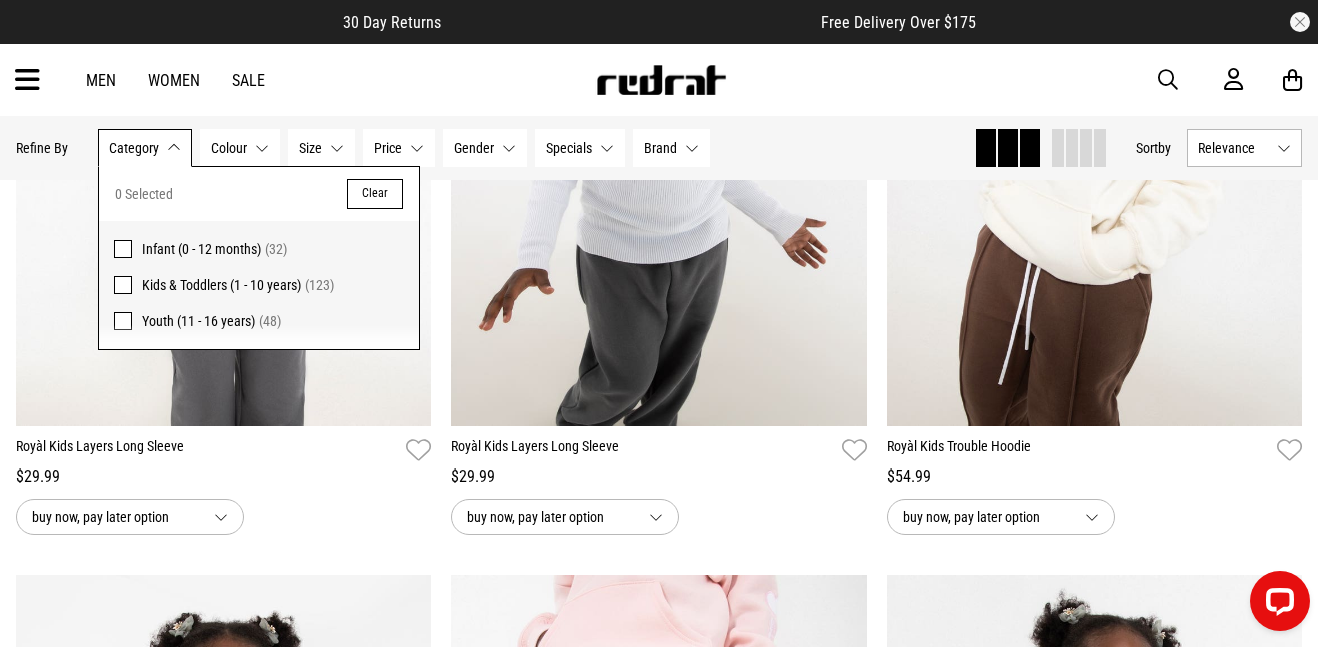 click on "Kids & Toddlers (1 - 10 years)" at bounding box center (221, 285) 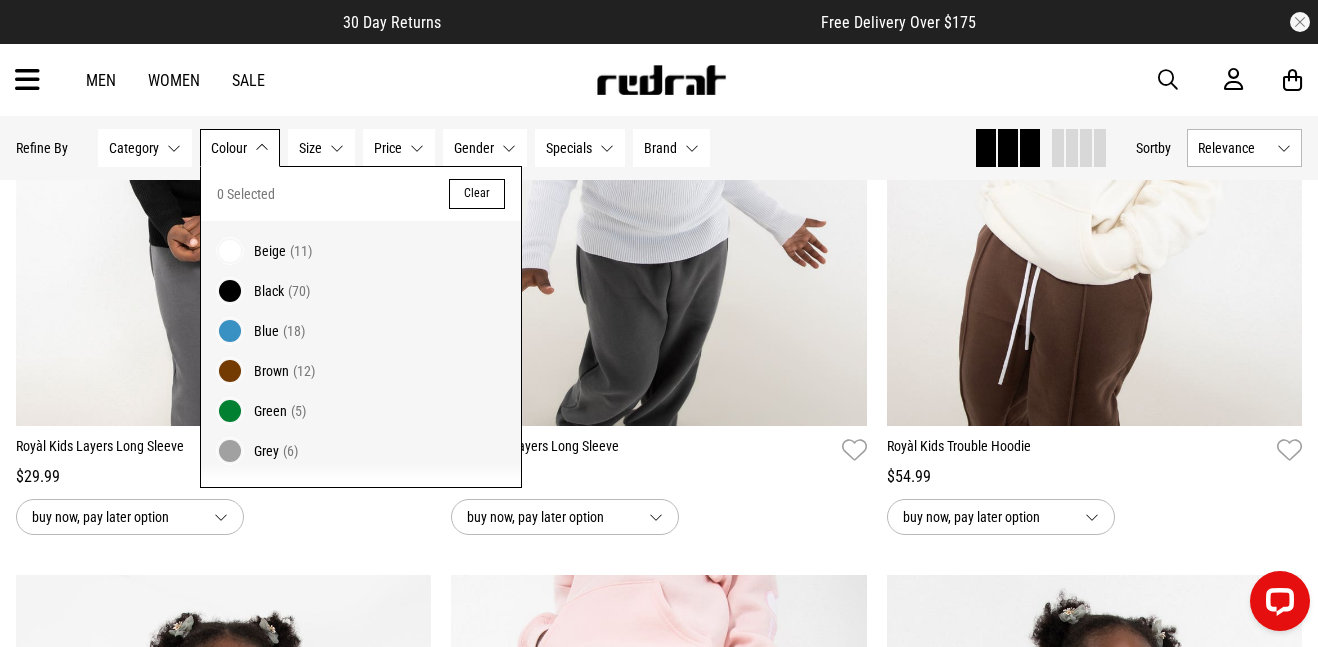 click on "Blue" at bounding box center [266, 331] 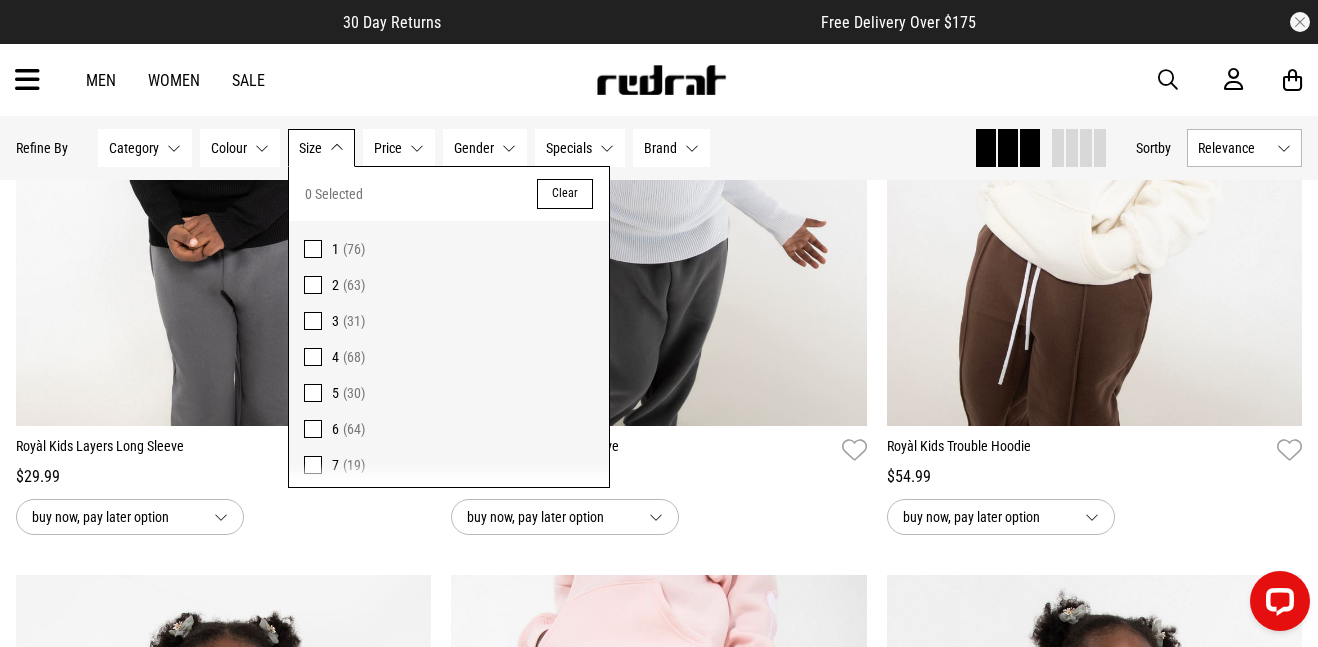 click on "0 Selected  Clear" at bounding box center [449, 194] 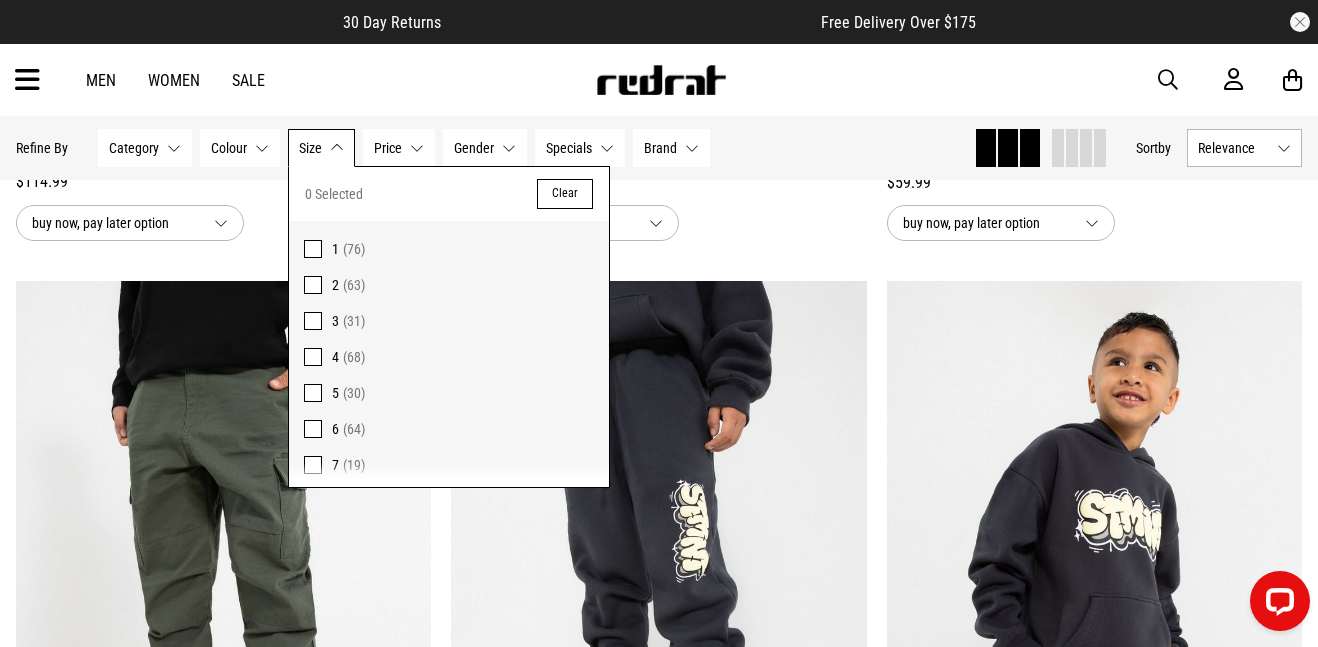 scroll, scrollTop: 0, scrollLeft: 0, axis: both 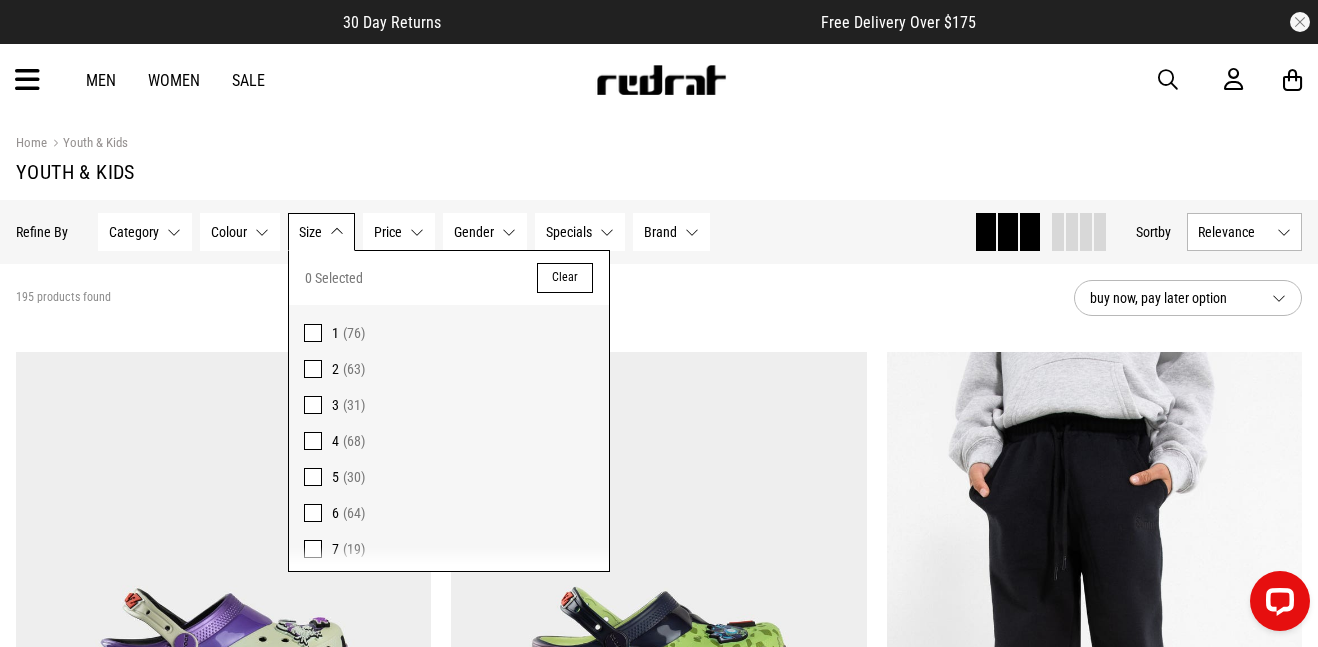 click on "Youth & Kids" at bounding box center (659, 172) 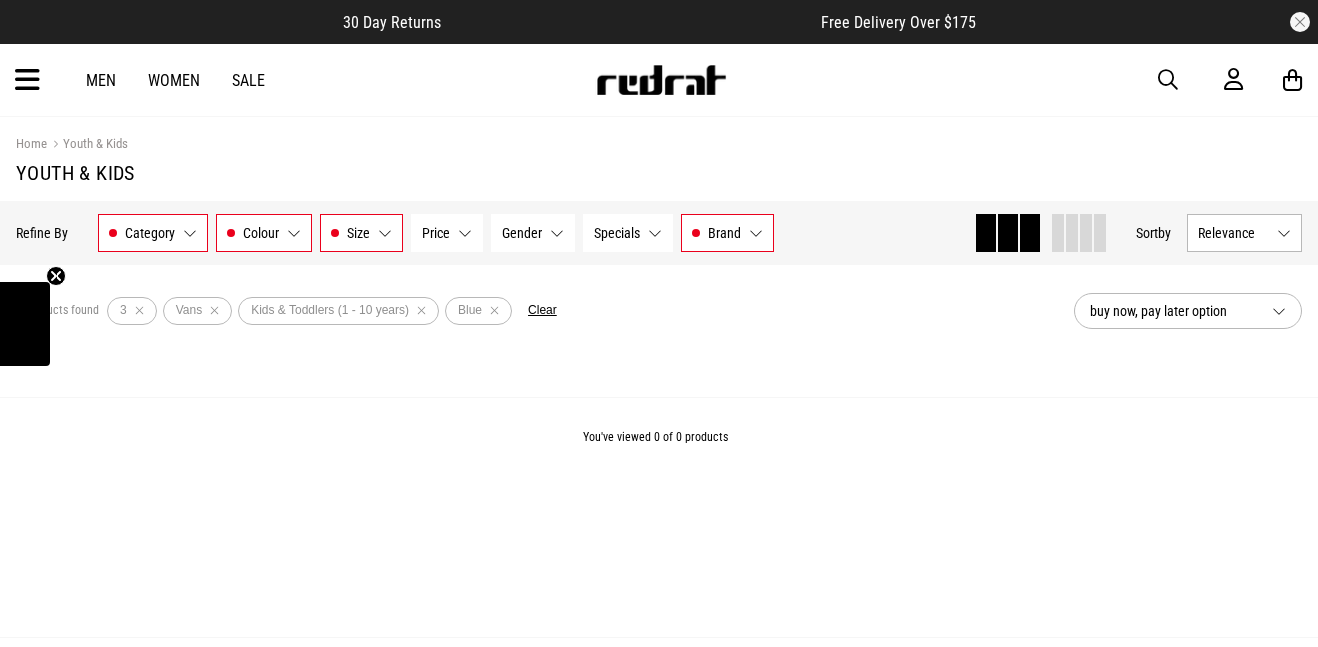 scroll, scrollTop: 0, scrollLeft: 0, axis: both 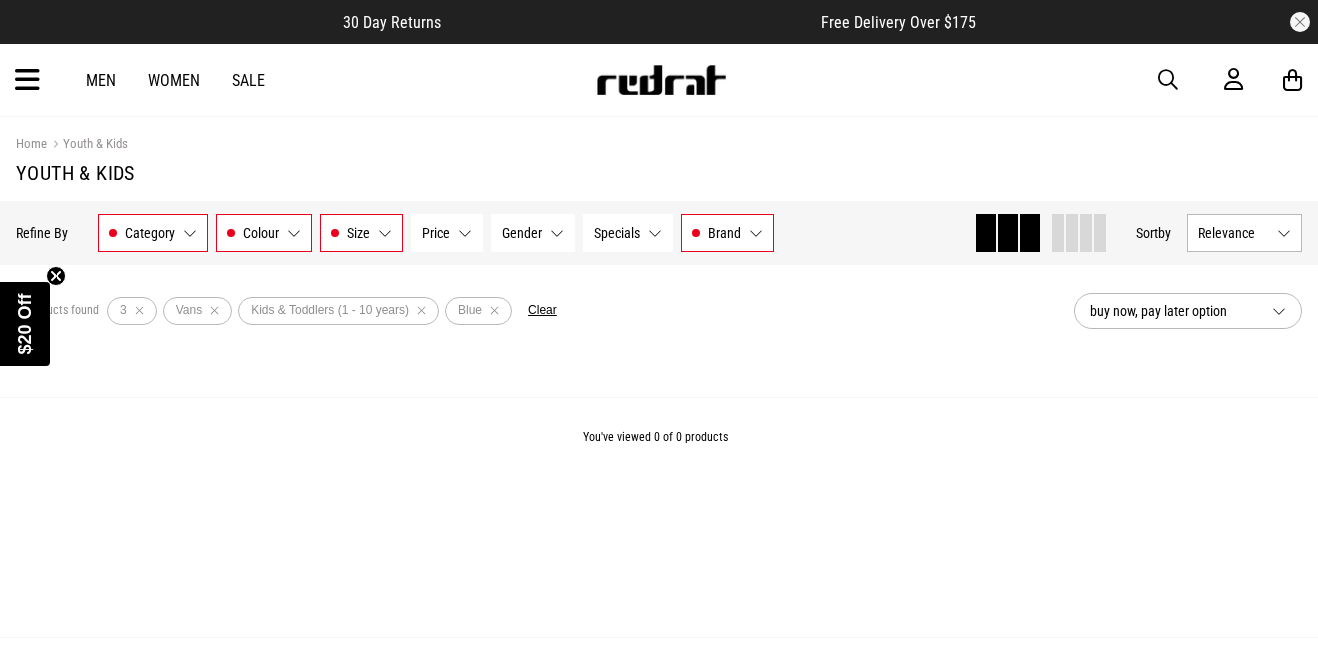 click on "Colour" at bounding box center [261, 233] 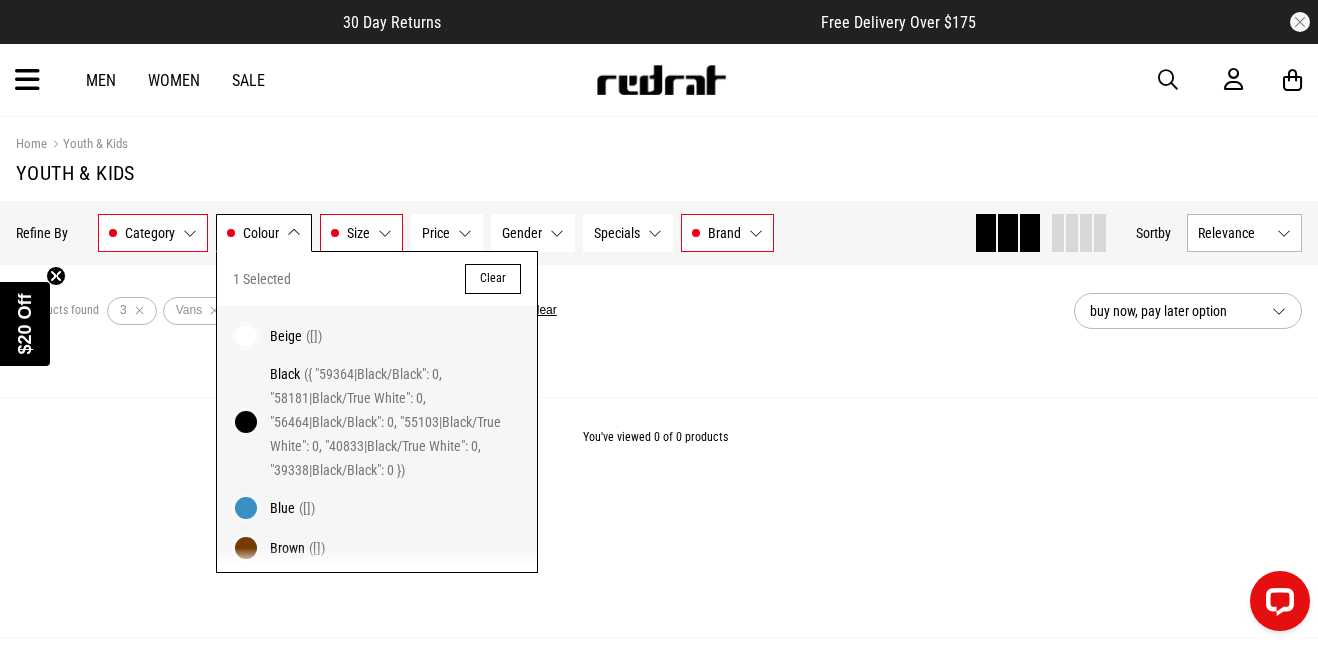 scroll, scrollTop: 0, scrollLeft: 0, axis: both 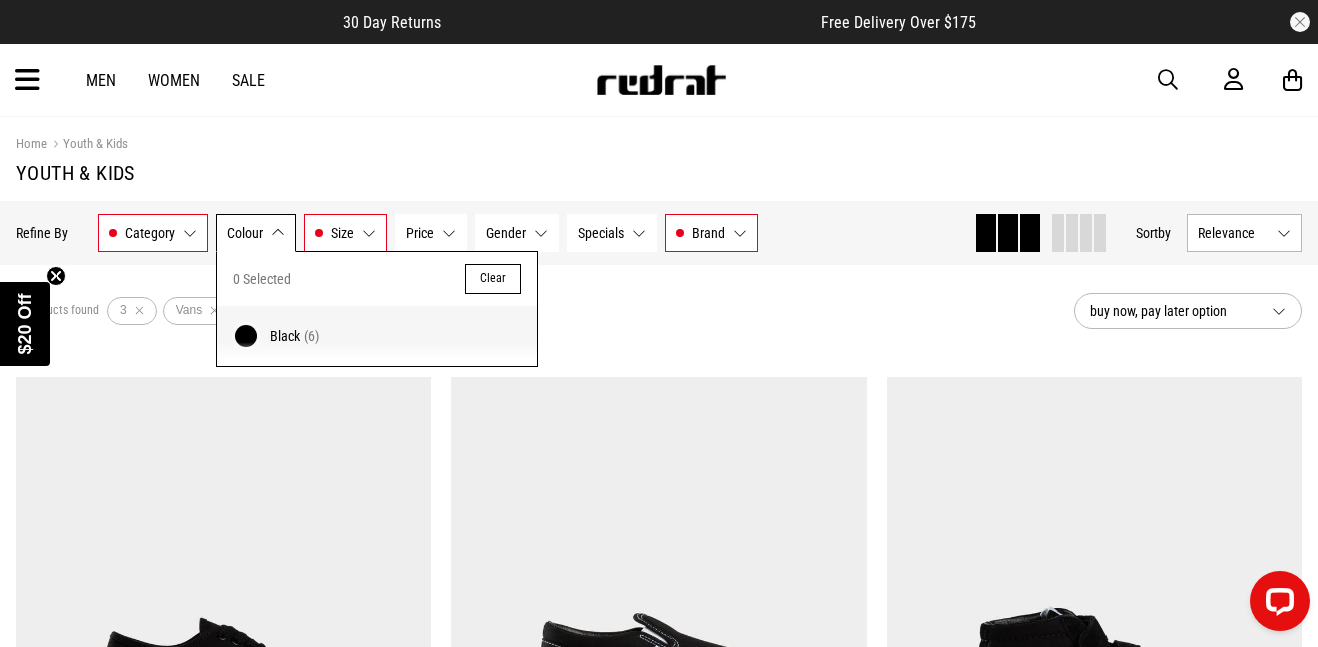 click on "Youth & Kids" at bounding box center (659, 173) 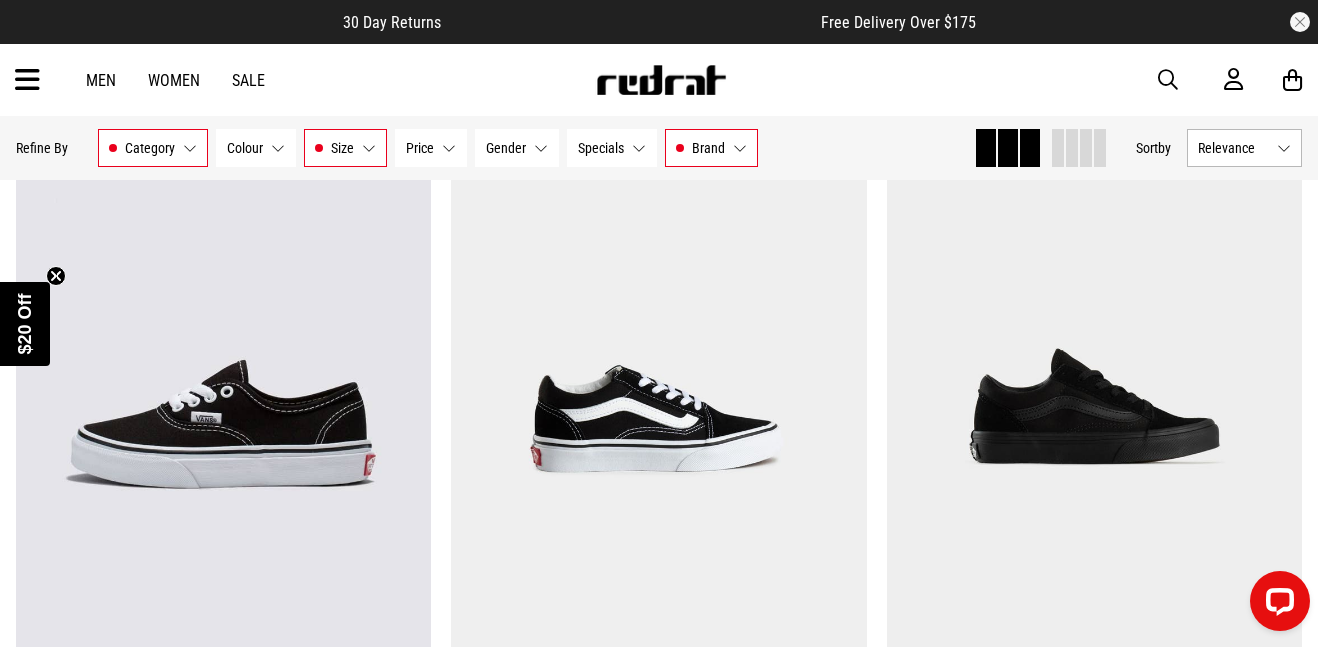 scroll, scrollTop: 0, scrollLeft: 0, axis: both 